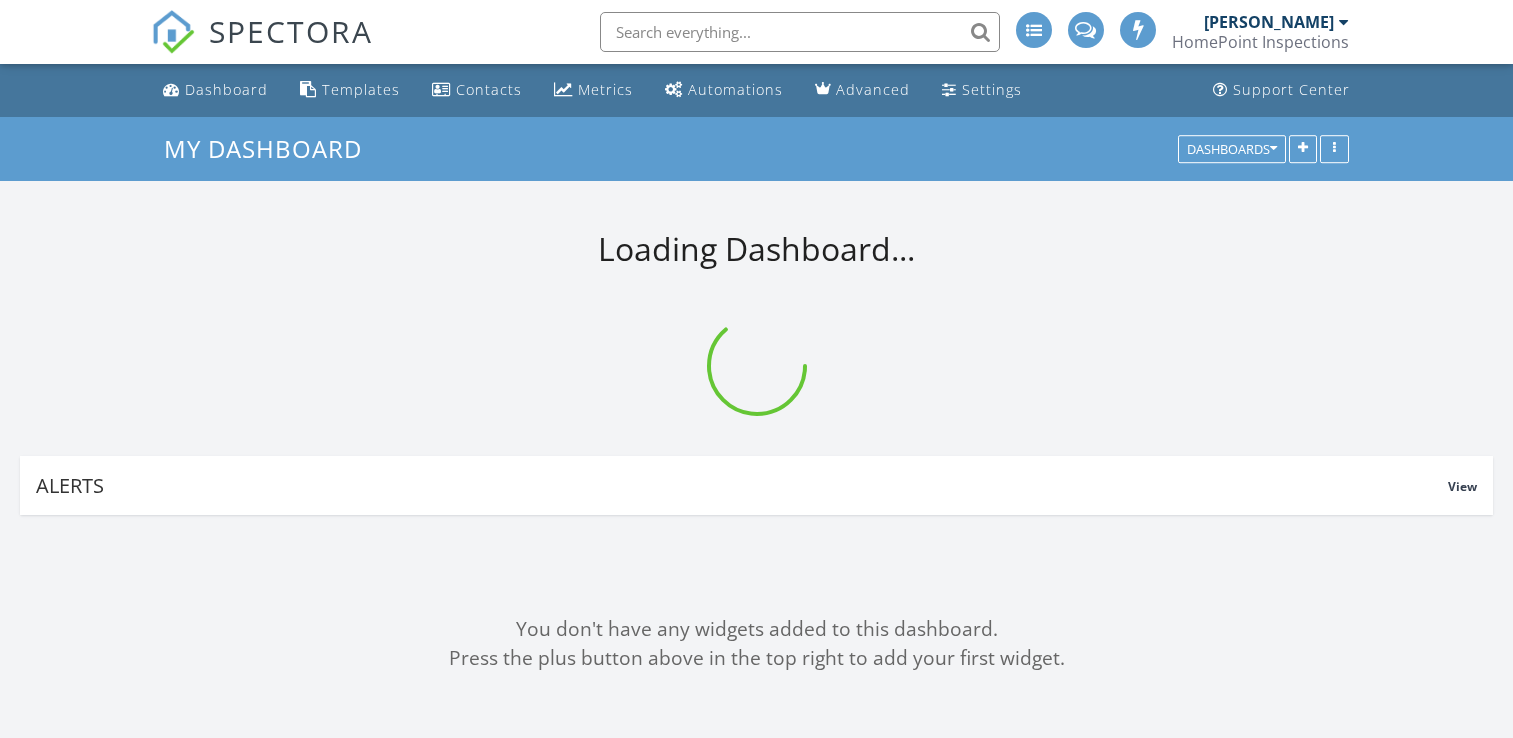 scroll, scrollTop: 0, scrollLeft: 0, axis: both 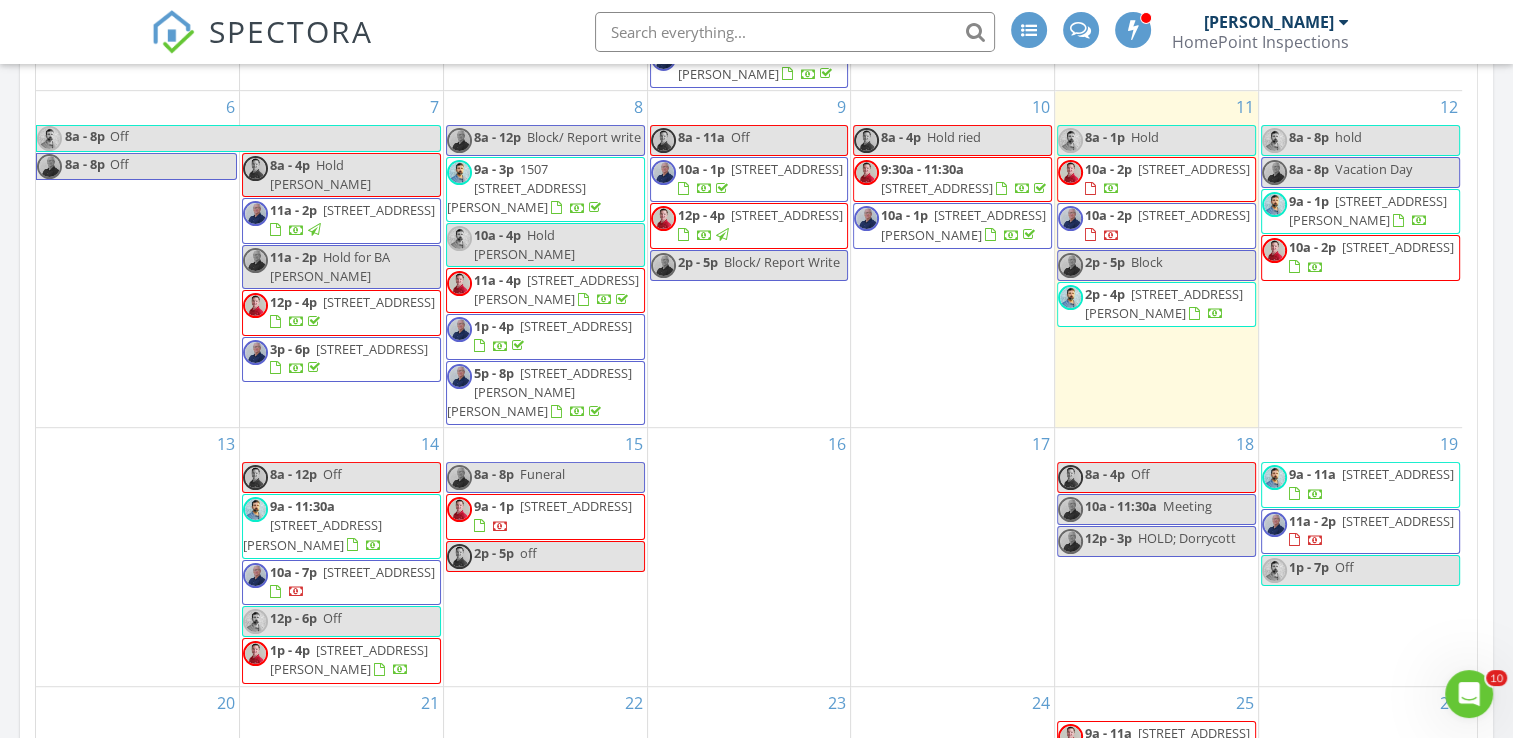 click on "907 S Fairhill St, Philadelphia 19147" at bounding box center (1194, 215) 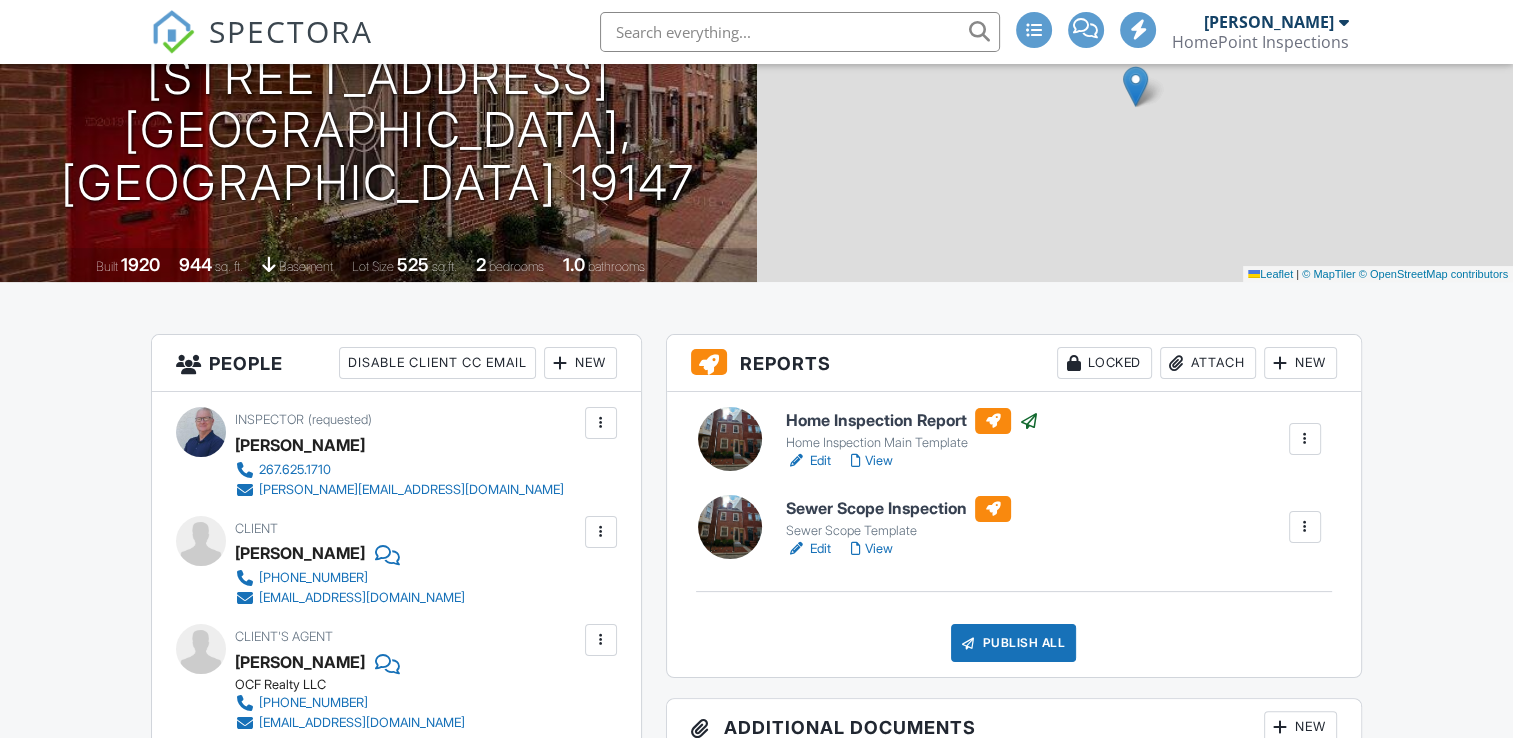 scroll, scrollTop: 300, scrollLeft: 0, axis: vertical 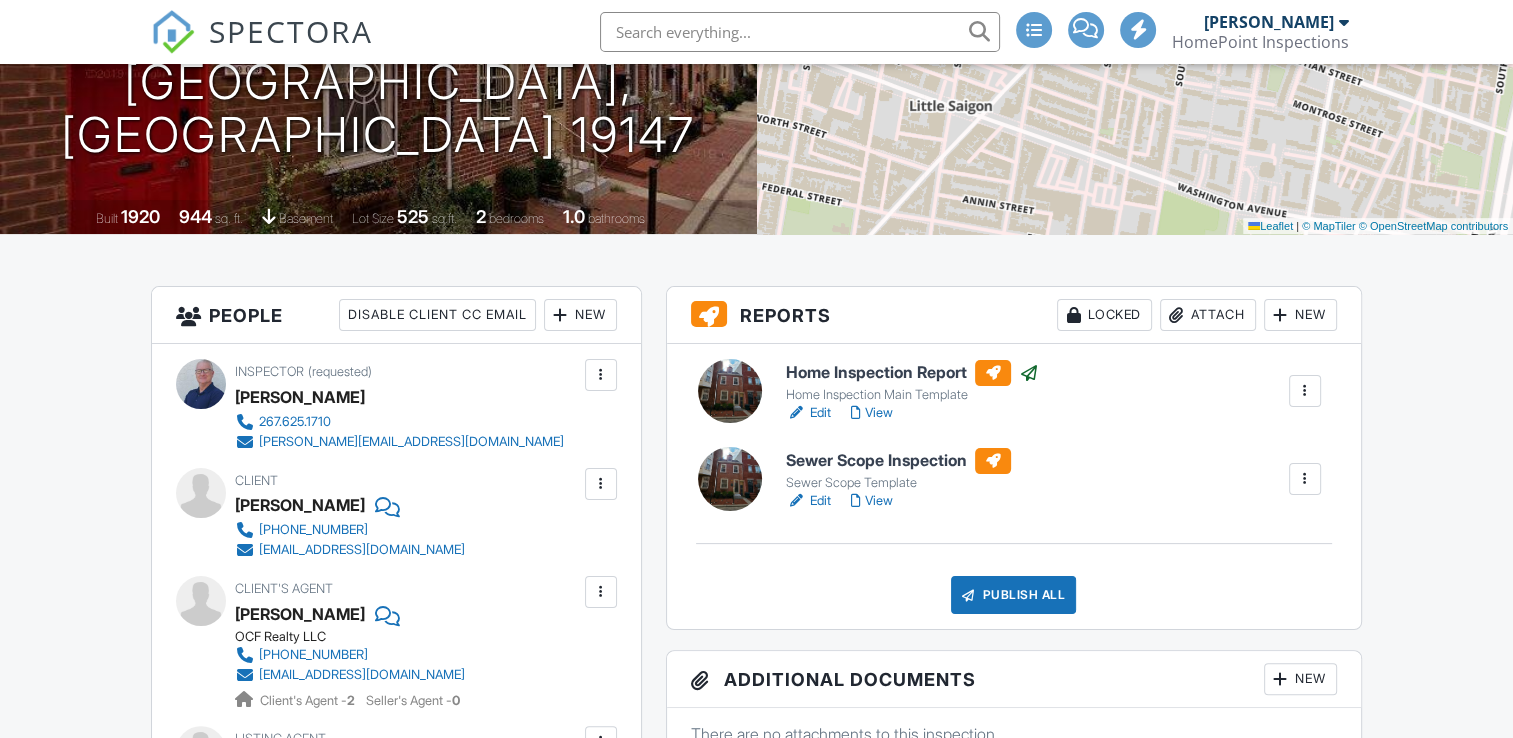 click on "Edit" at bounding box center [808, 501] 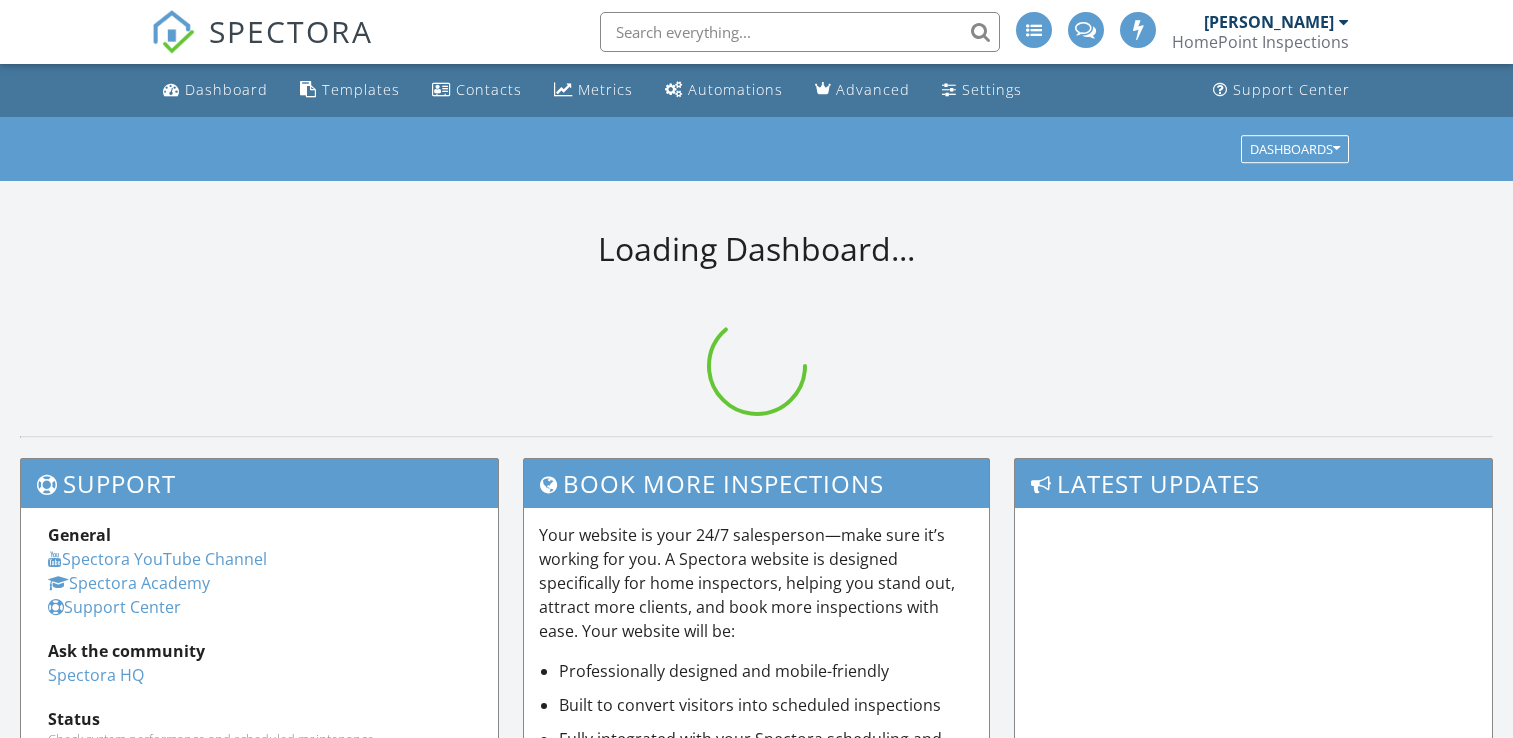 scroll, scrollTop: 0, scrollLeft: 0, axis: both 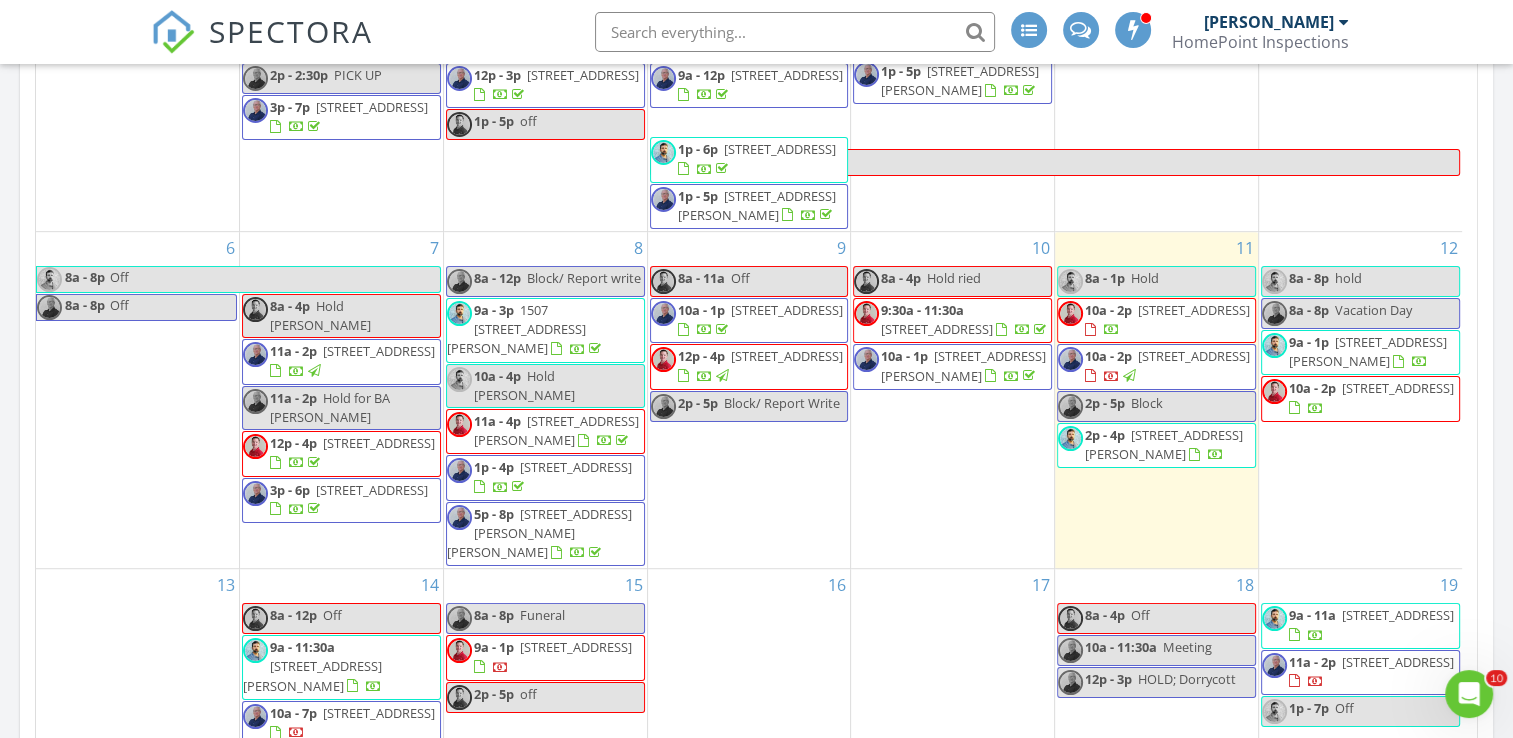 click on "907 S Fairhill St, Philadelphia 19147" at bounding box center (1194, 356) 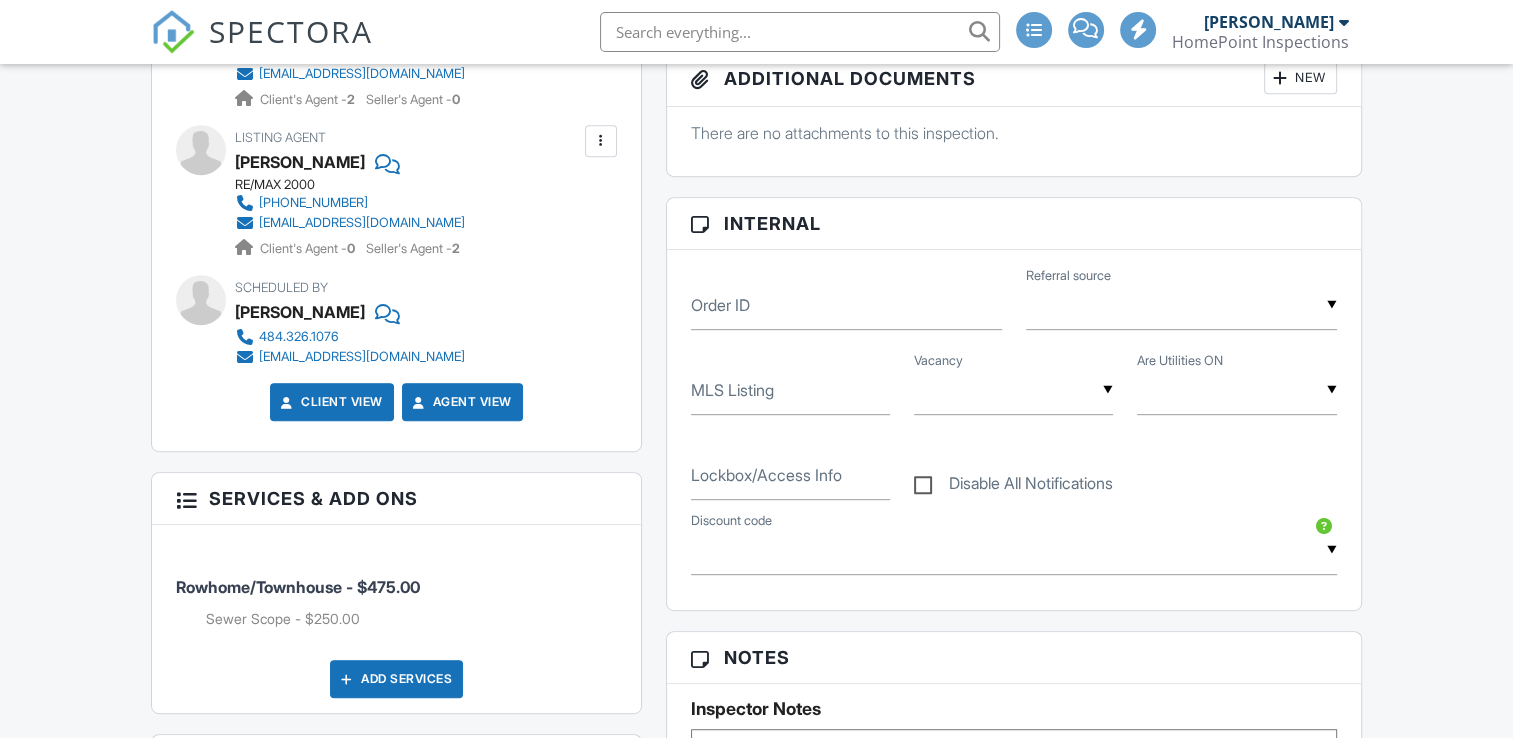 scroll, scrollTop: 1265, scrollLeft: 0, axis: vertical 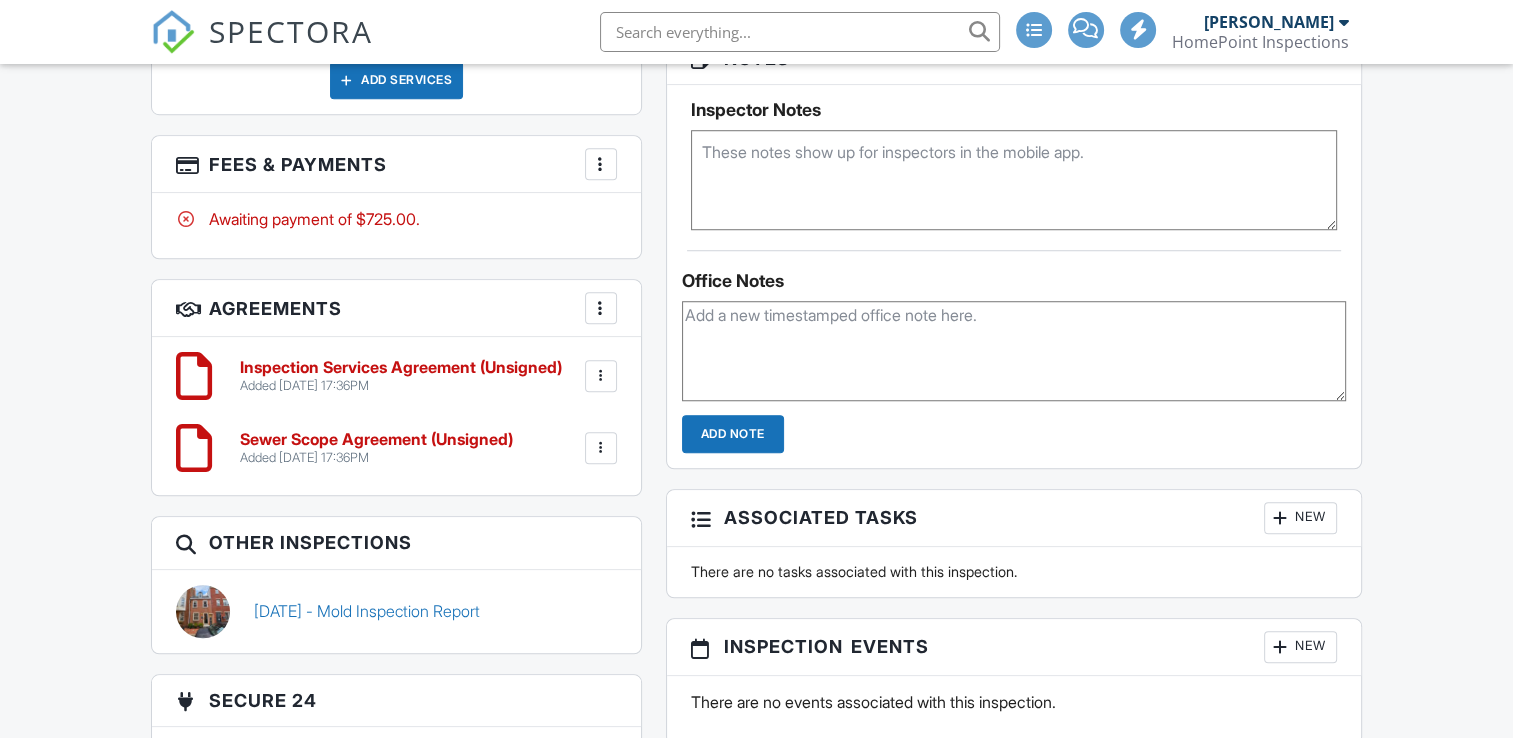 click on "Fees & Payments
More
Edit Fees & Payments
Add Services
View Invoice
Paid In Full" at bounding box center [396, 164] 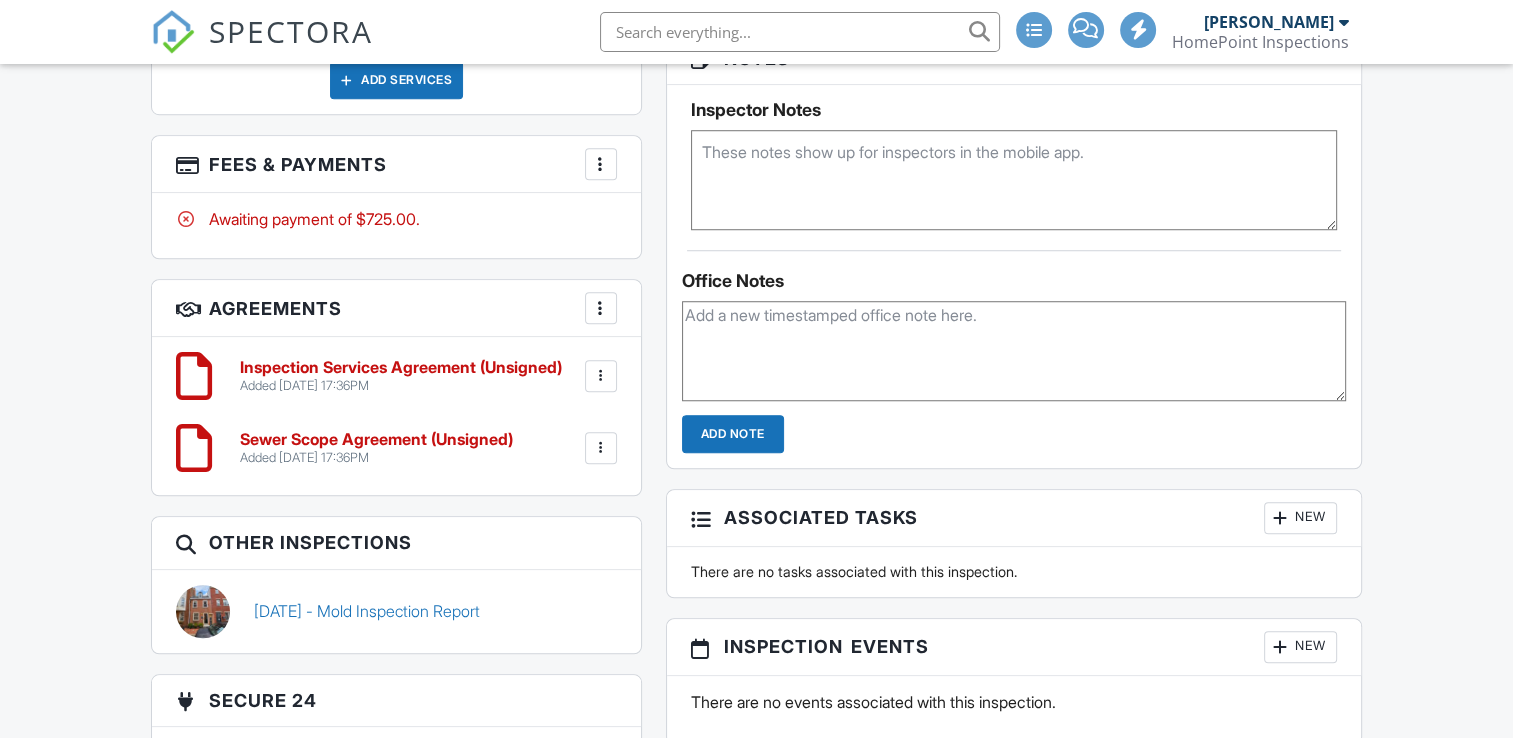 click on "More" at bounding box center [601, 164] 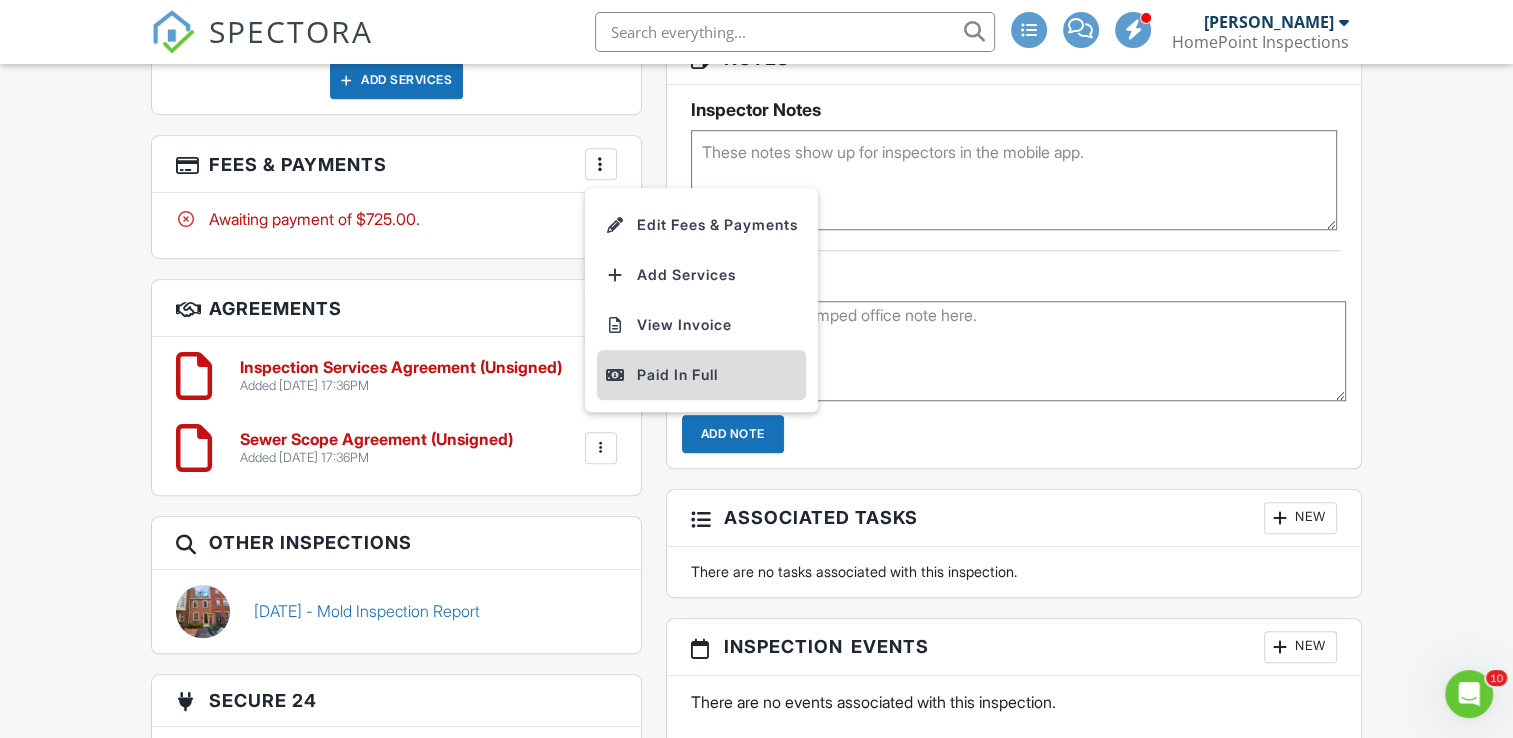 scroll, scrollTop: 0, scrollLeft: 0, axis: both 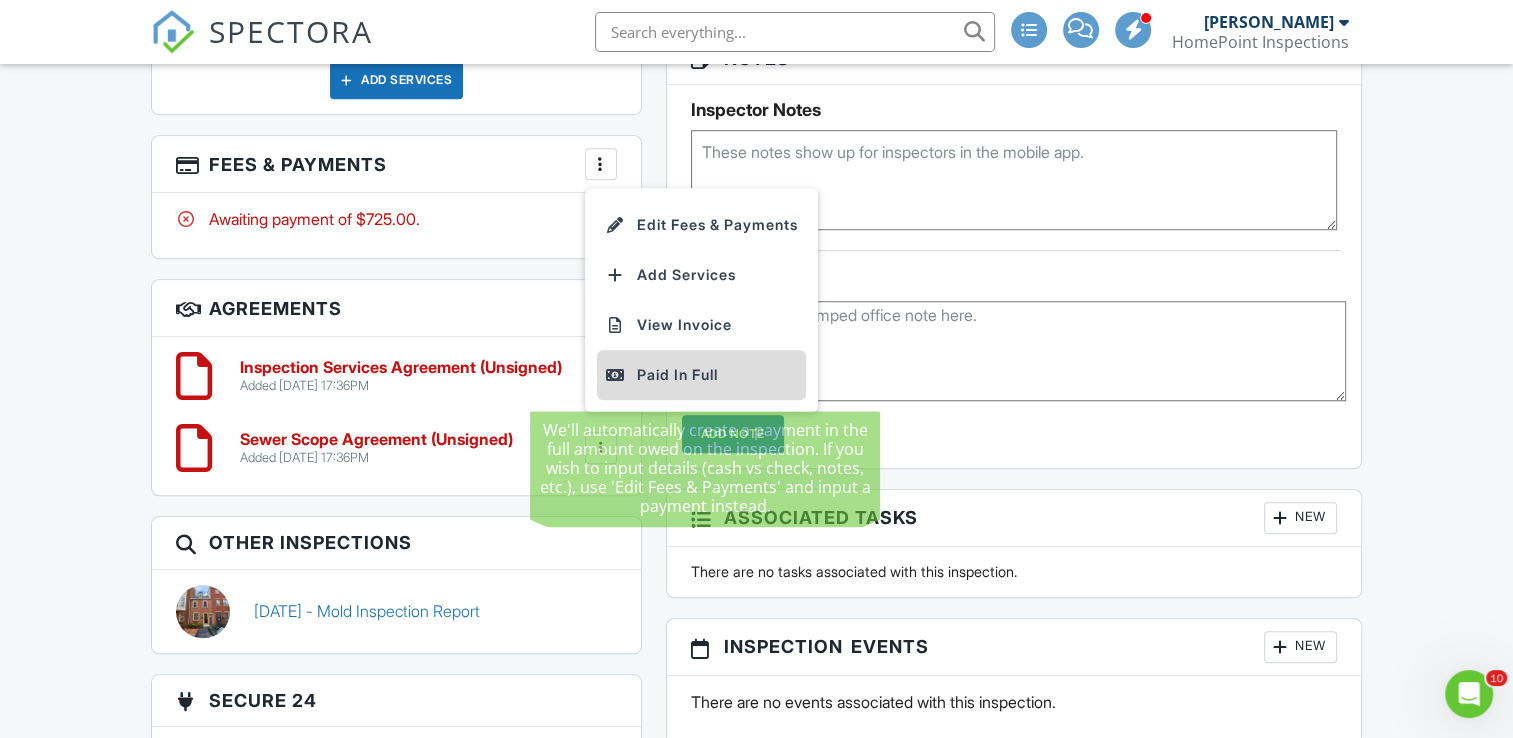 click on "Paid In Full" at bounding box center (701, 375) 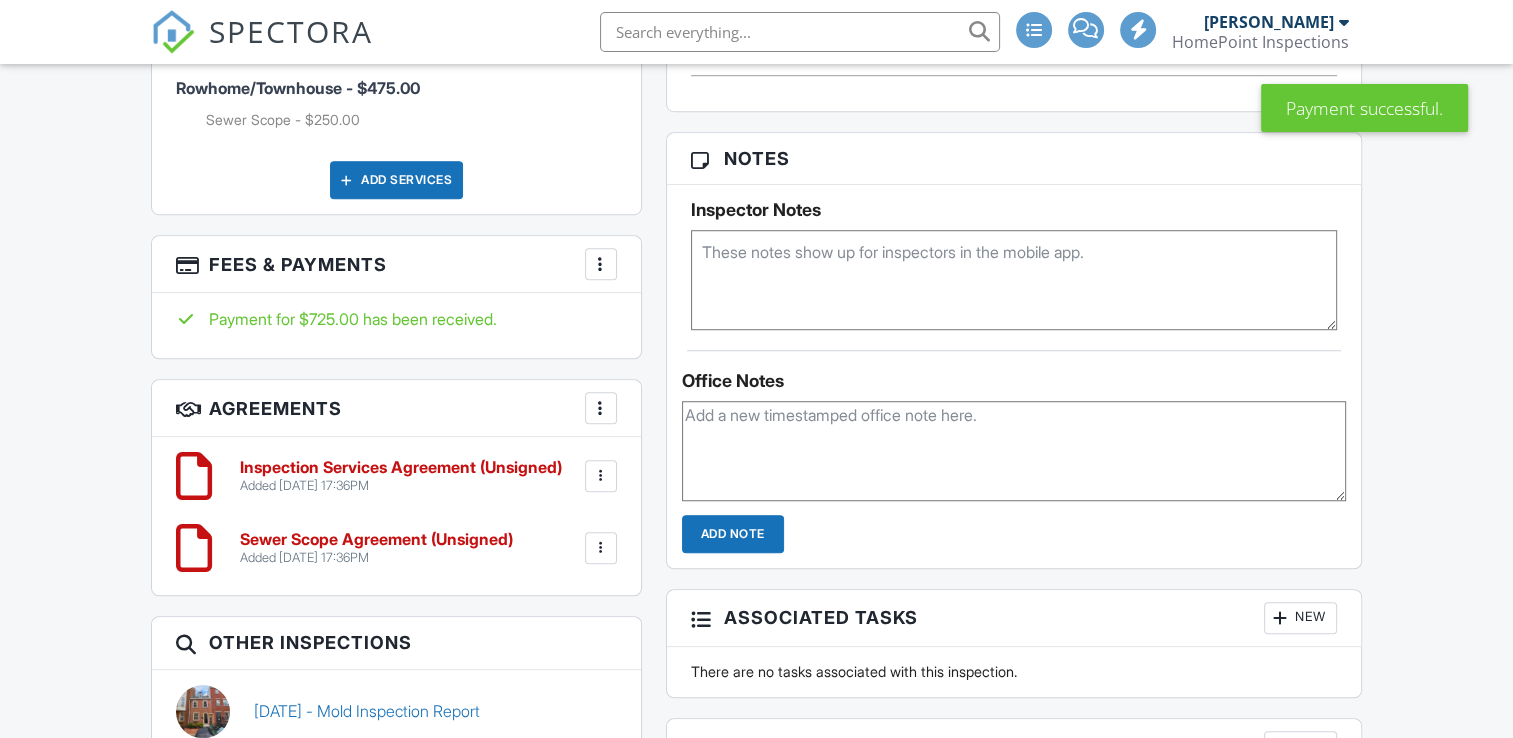 scroll, scrollTop: 1068, scrollLeft: 0, axis: vertical 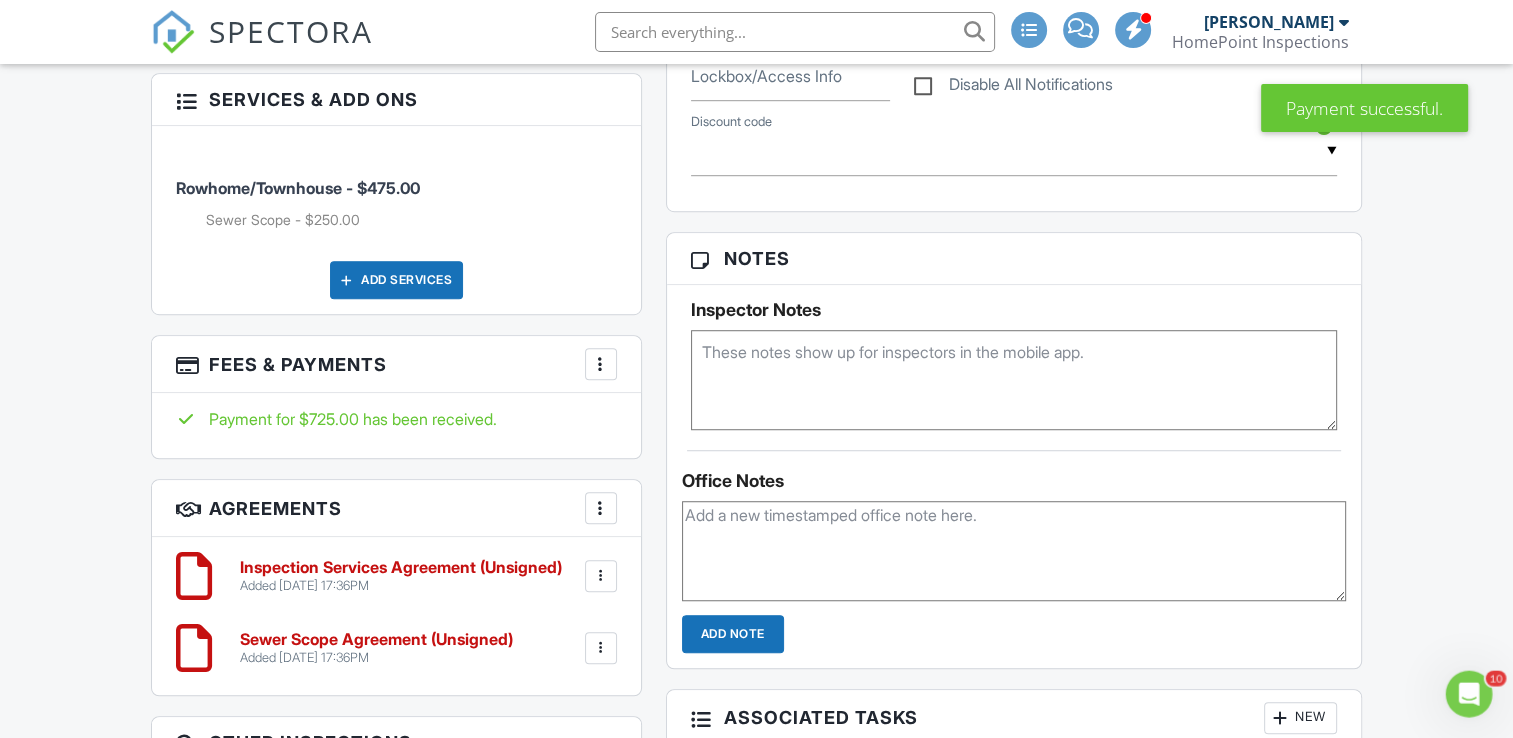 click at bounding box center [1014, 551] 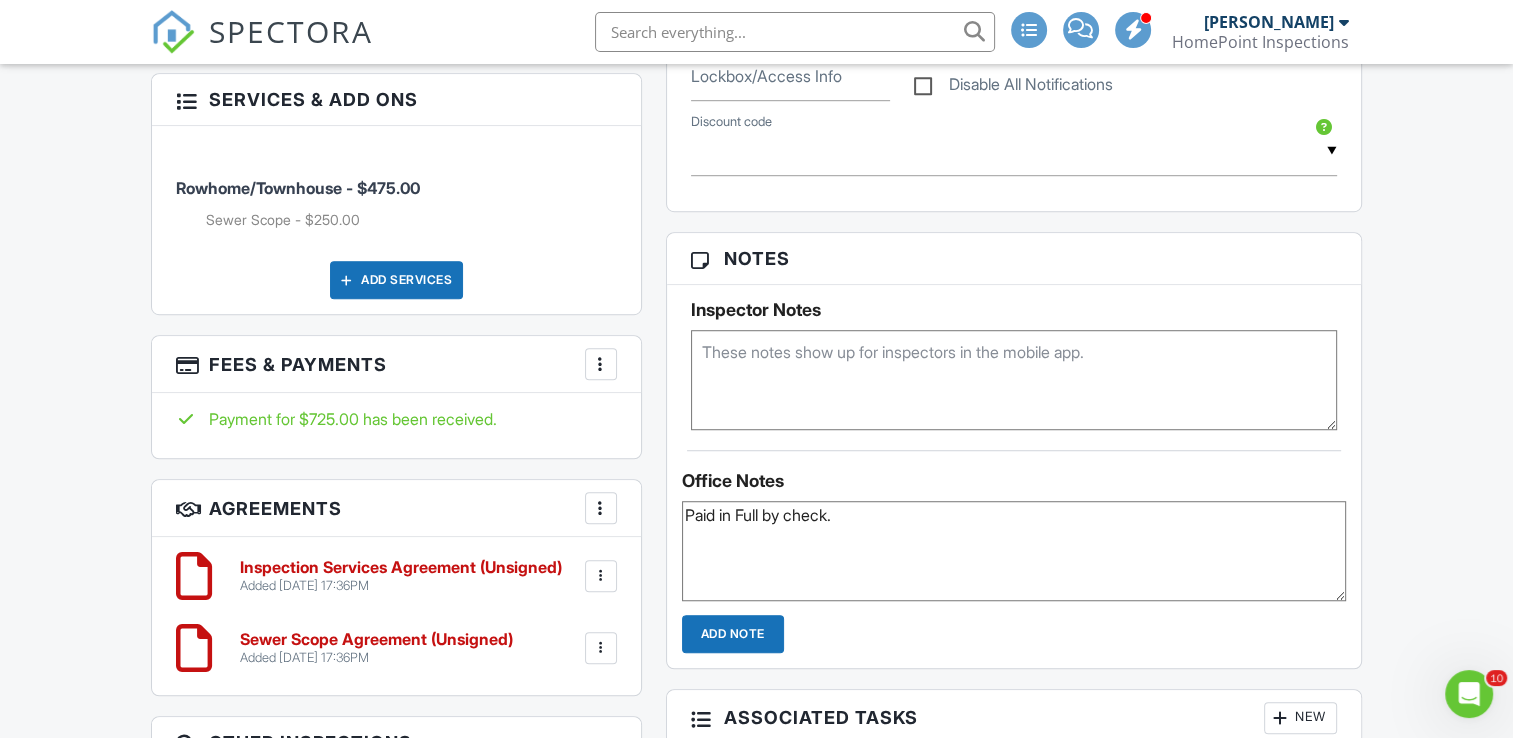 type on "Paid in Full by check." 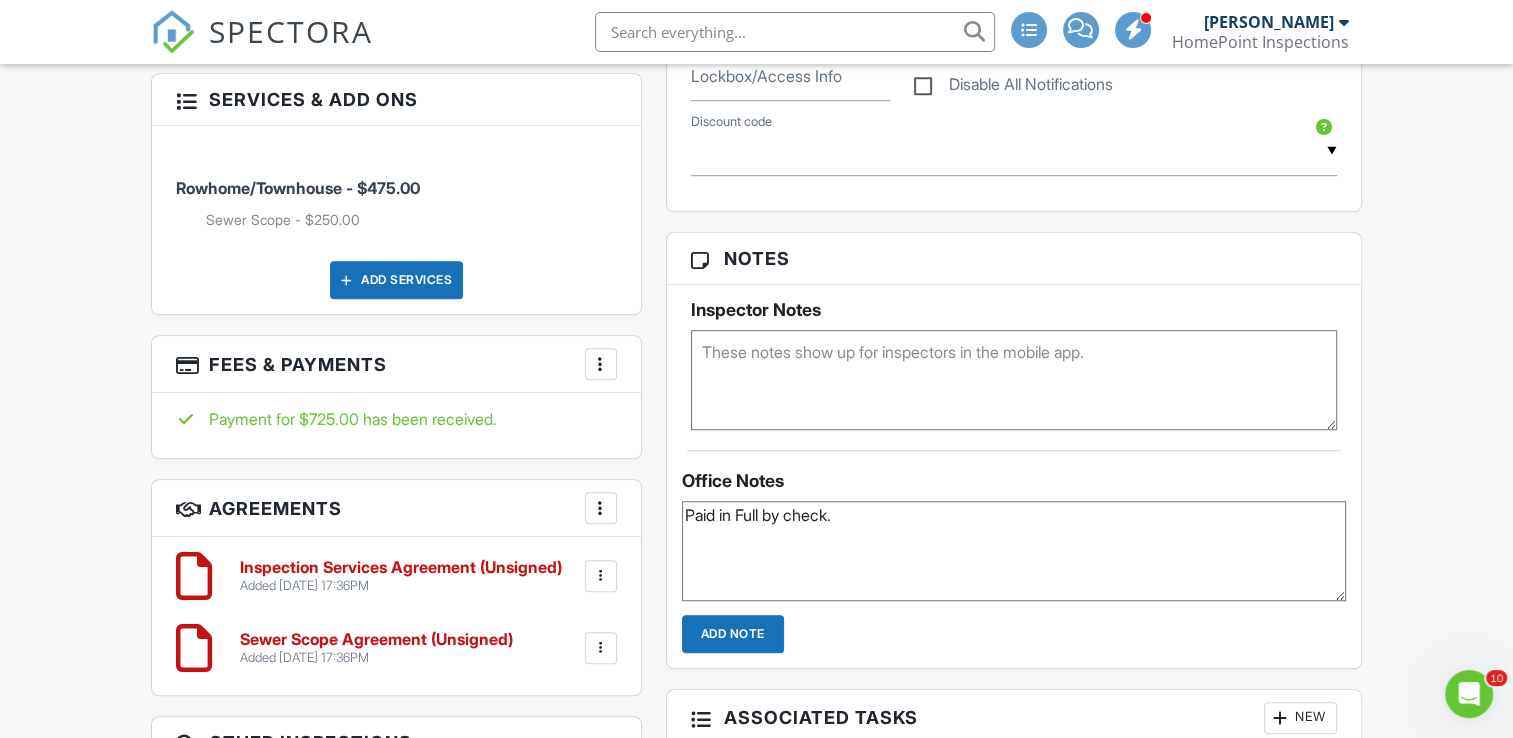 click on "Add Note" at bounding box center [733, 634] 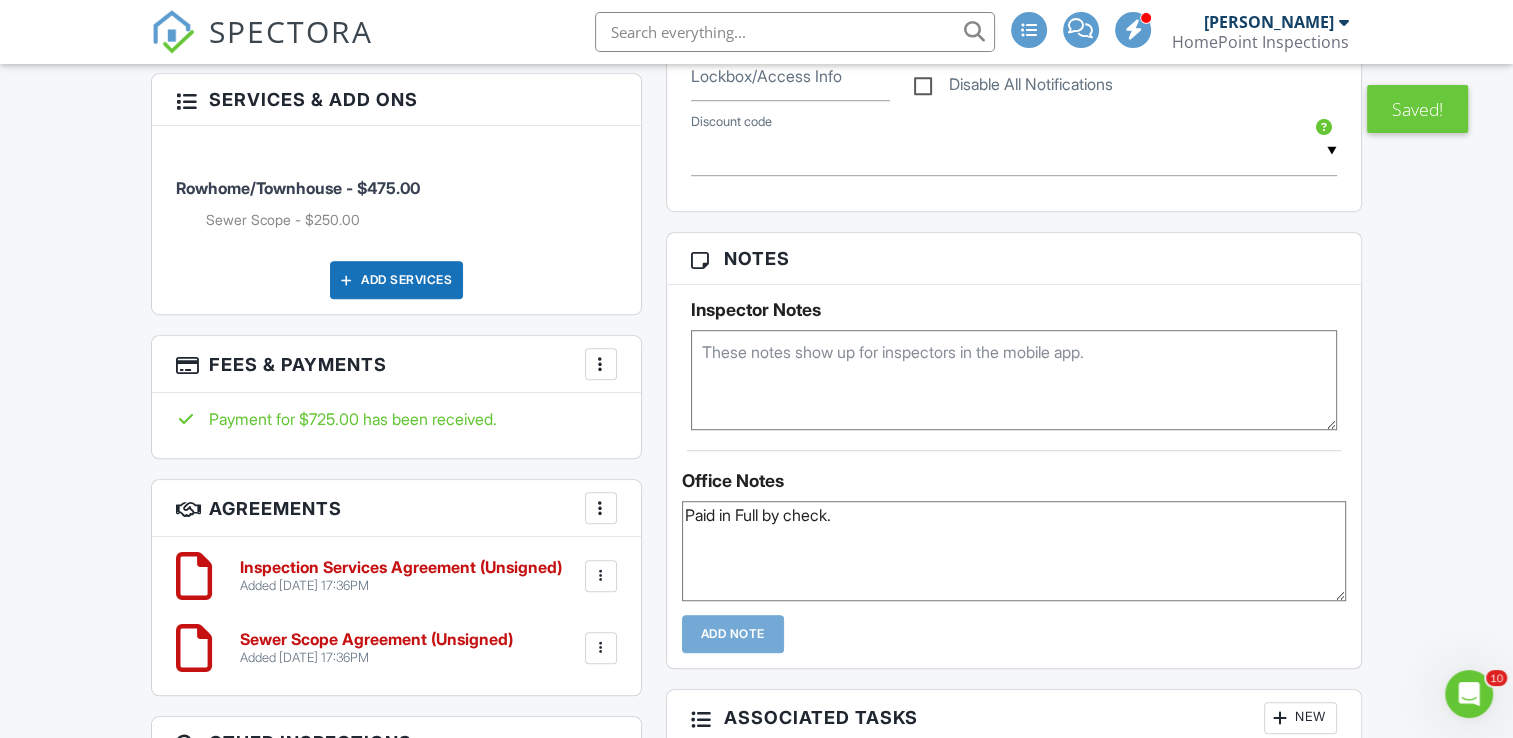 type 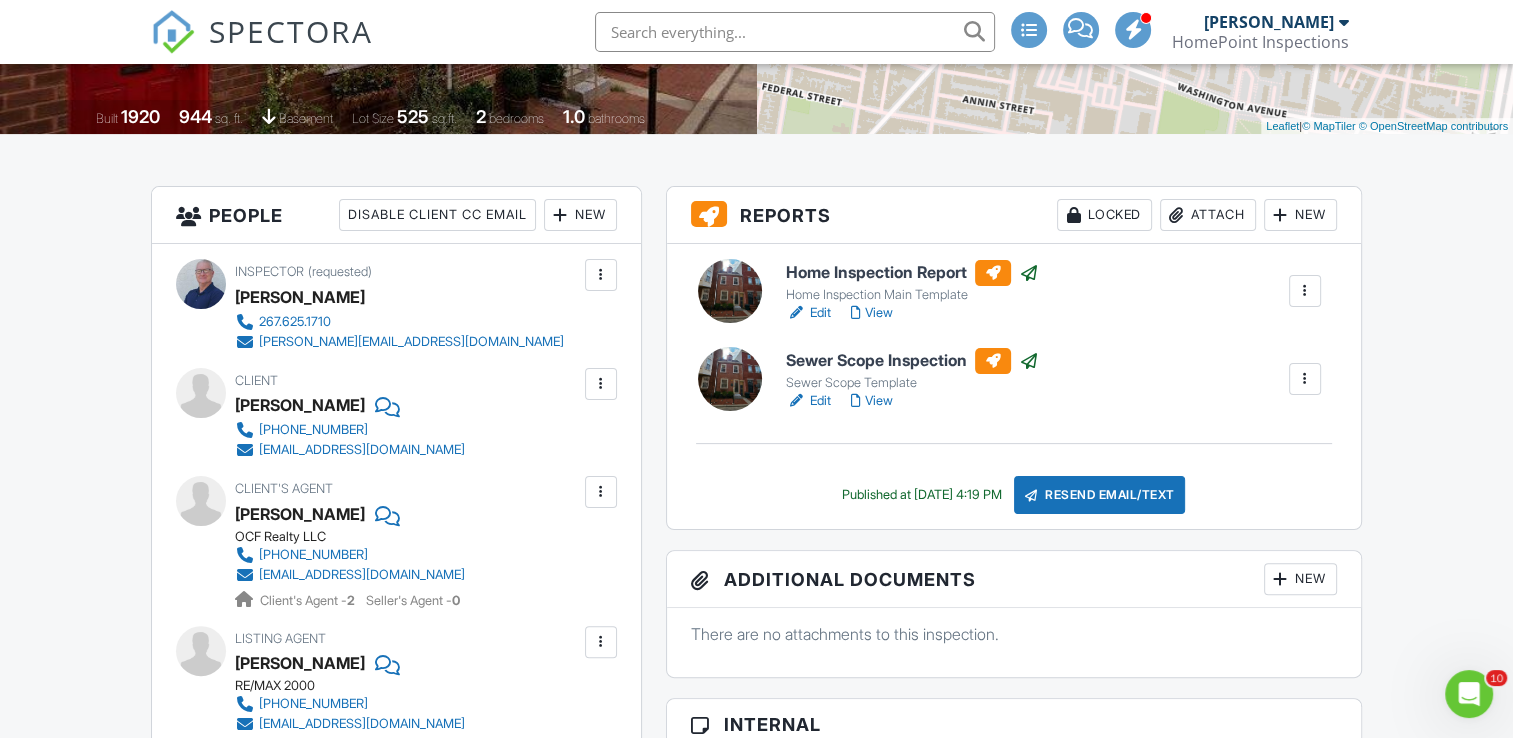 scroll, scrollTop: 0, scrollLeft: 0, axis: both 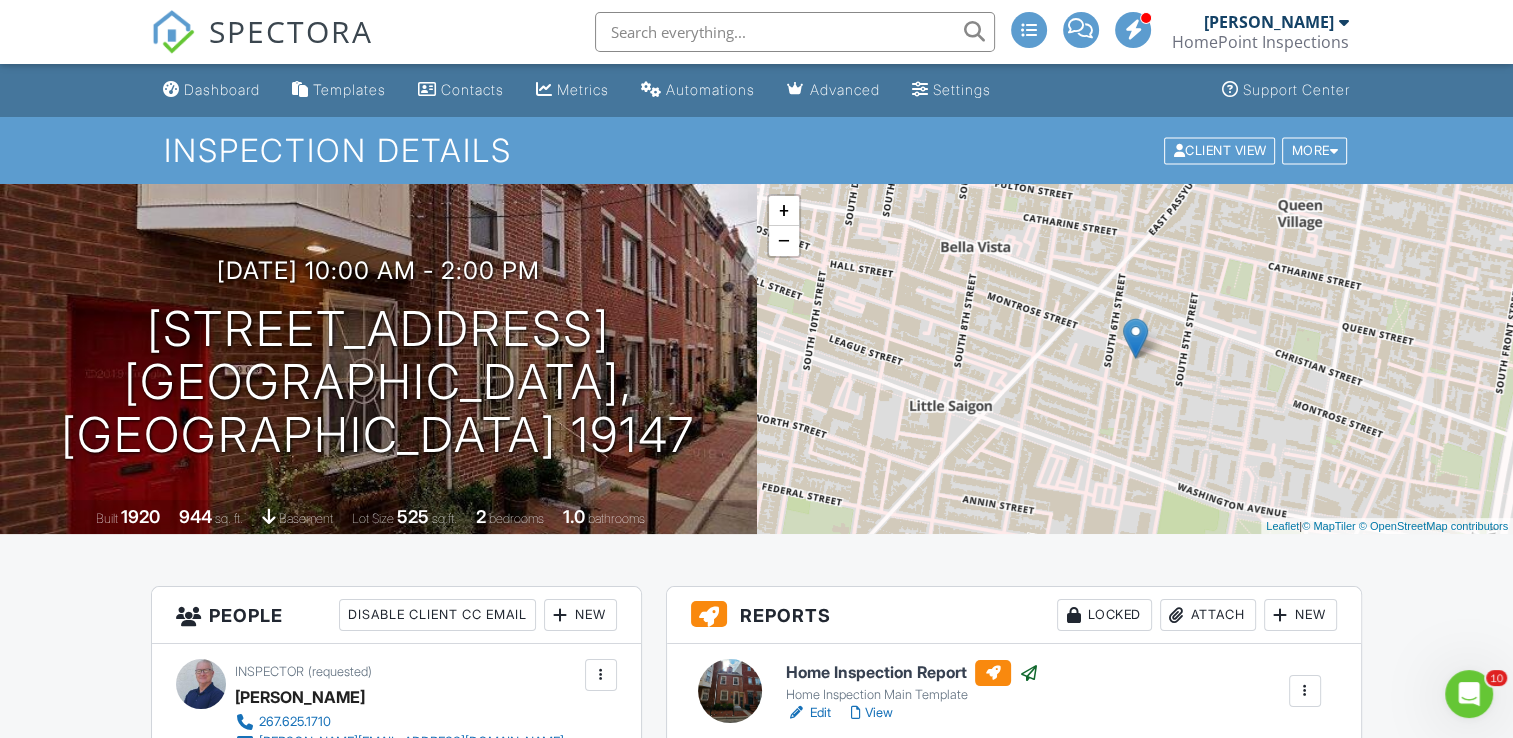 click on "Dashboard" at bounding box center (222, 89) 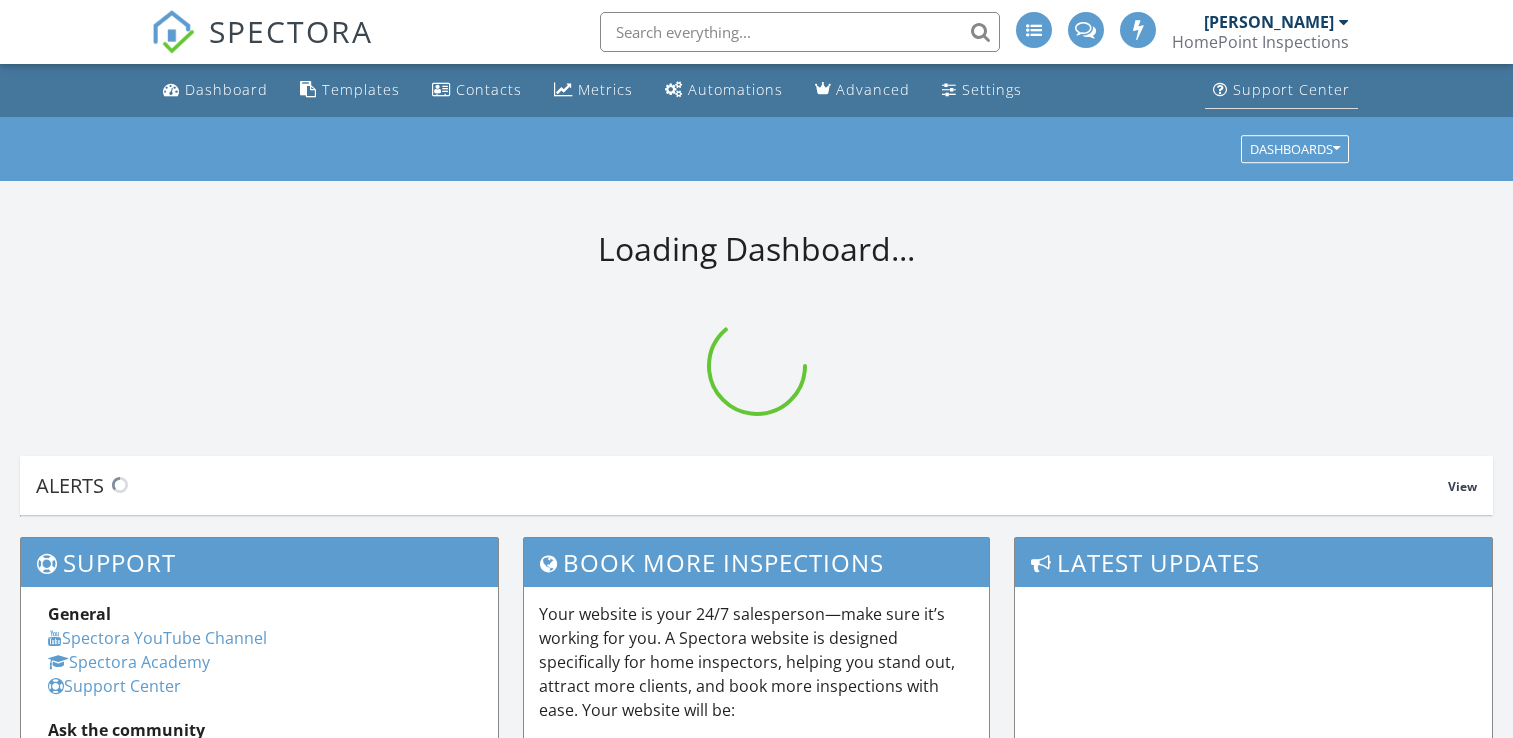 scroll, scrollTop: 0, scrollLeft: 0, axis: both 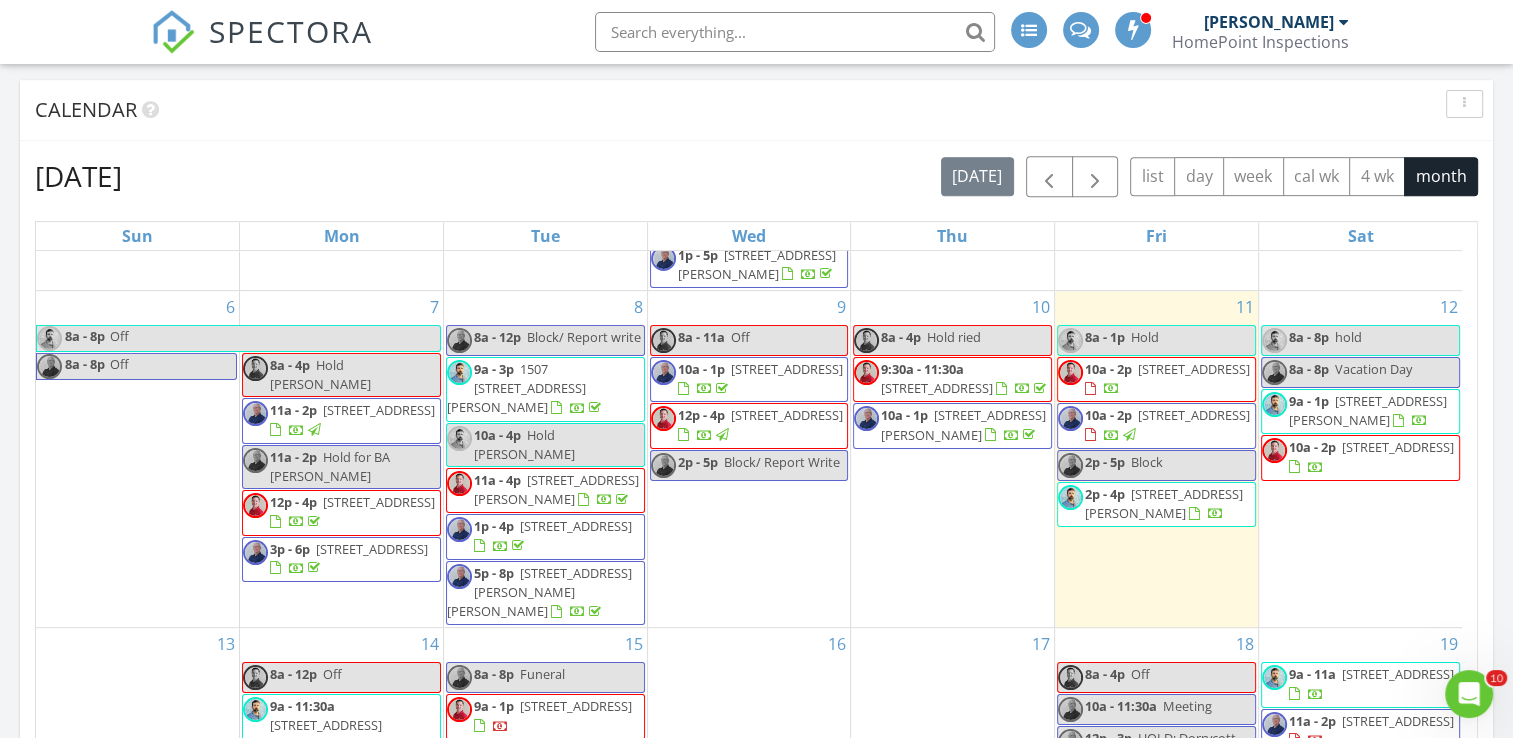 click on "10a - 2p
907 S Fairhill St, Philadelphia 19147" at bounding box center (1167, 424) 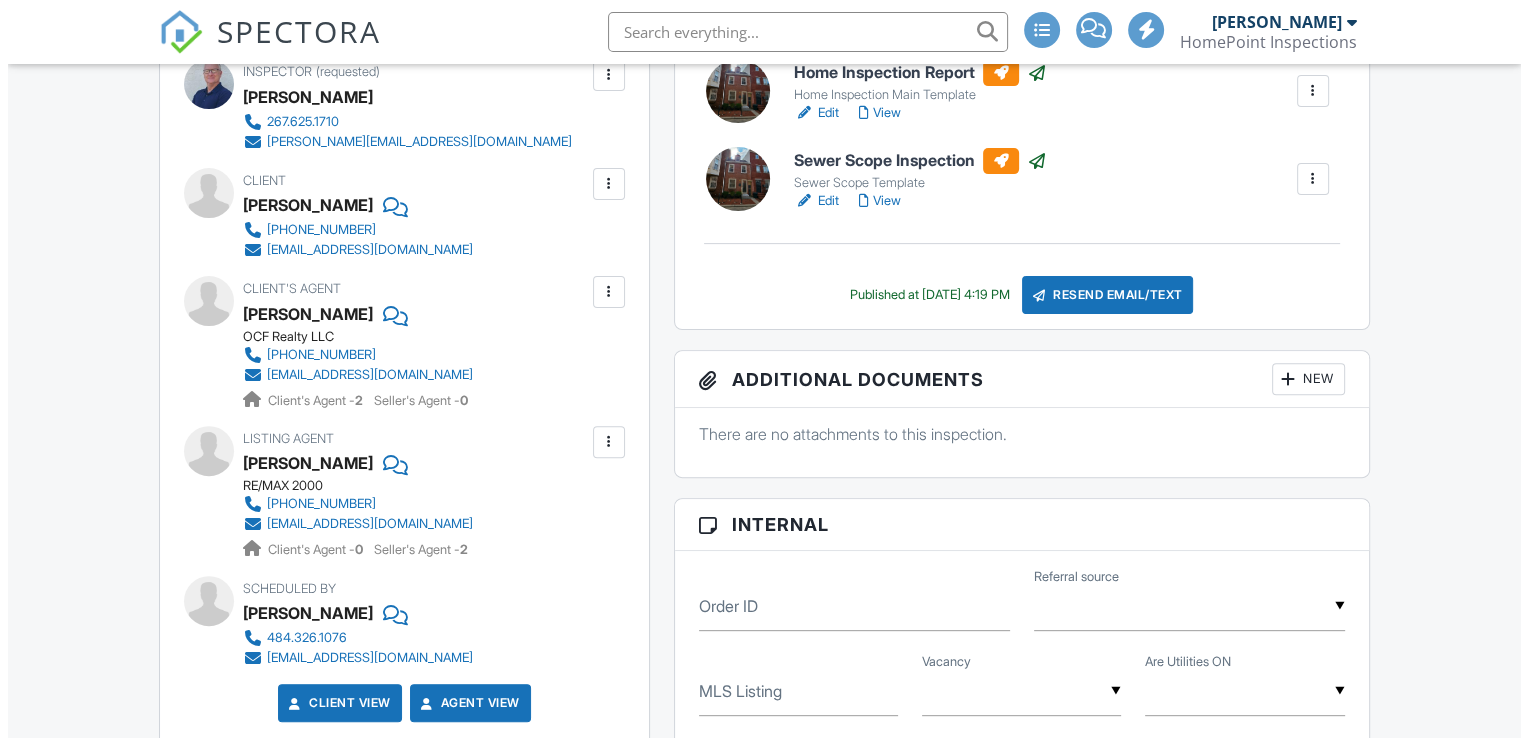 scroll, scrollTop: 600, scrollLeft: 0, axis: vertical 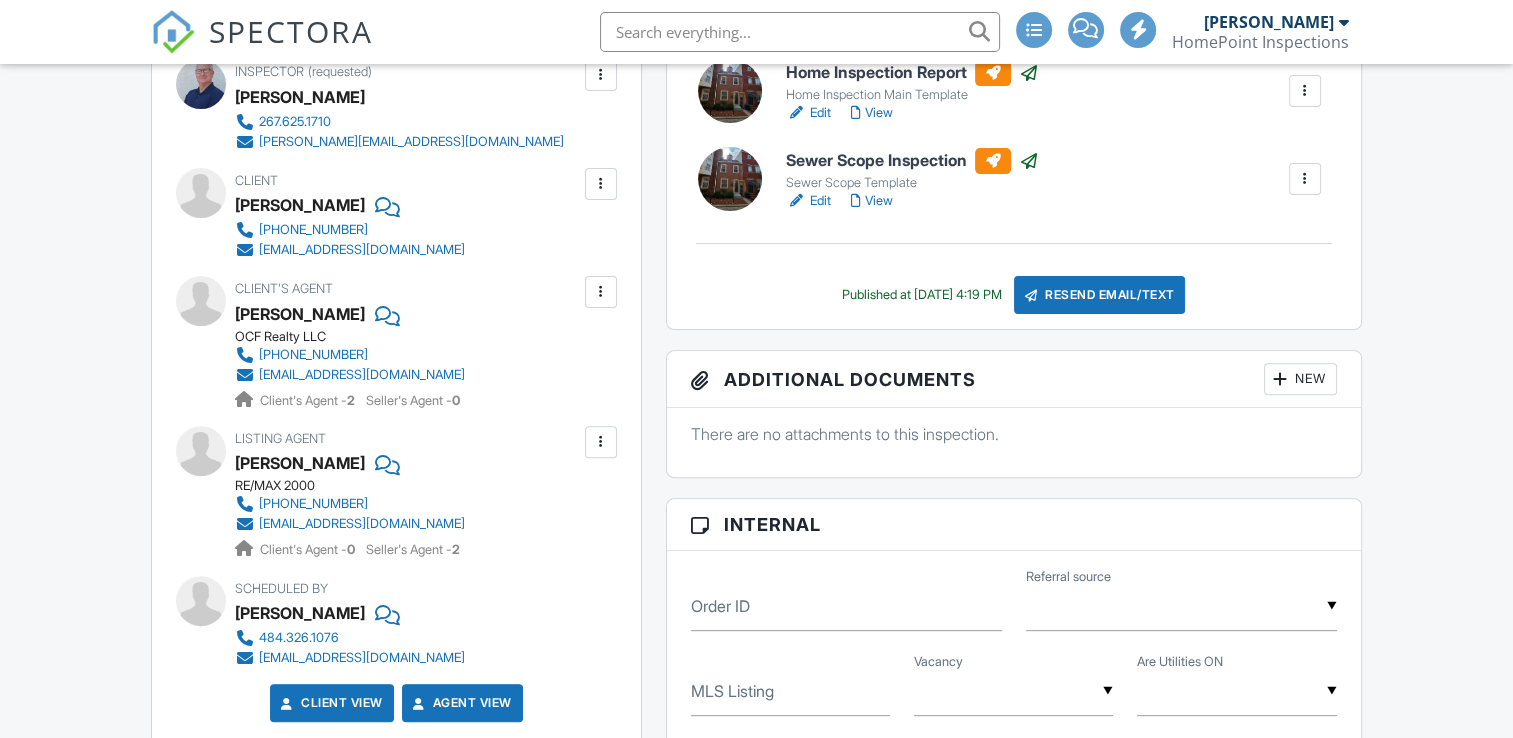 click on "Resend Email/Text" at bounding box center [1100, 295] 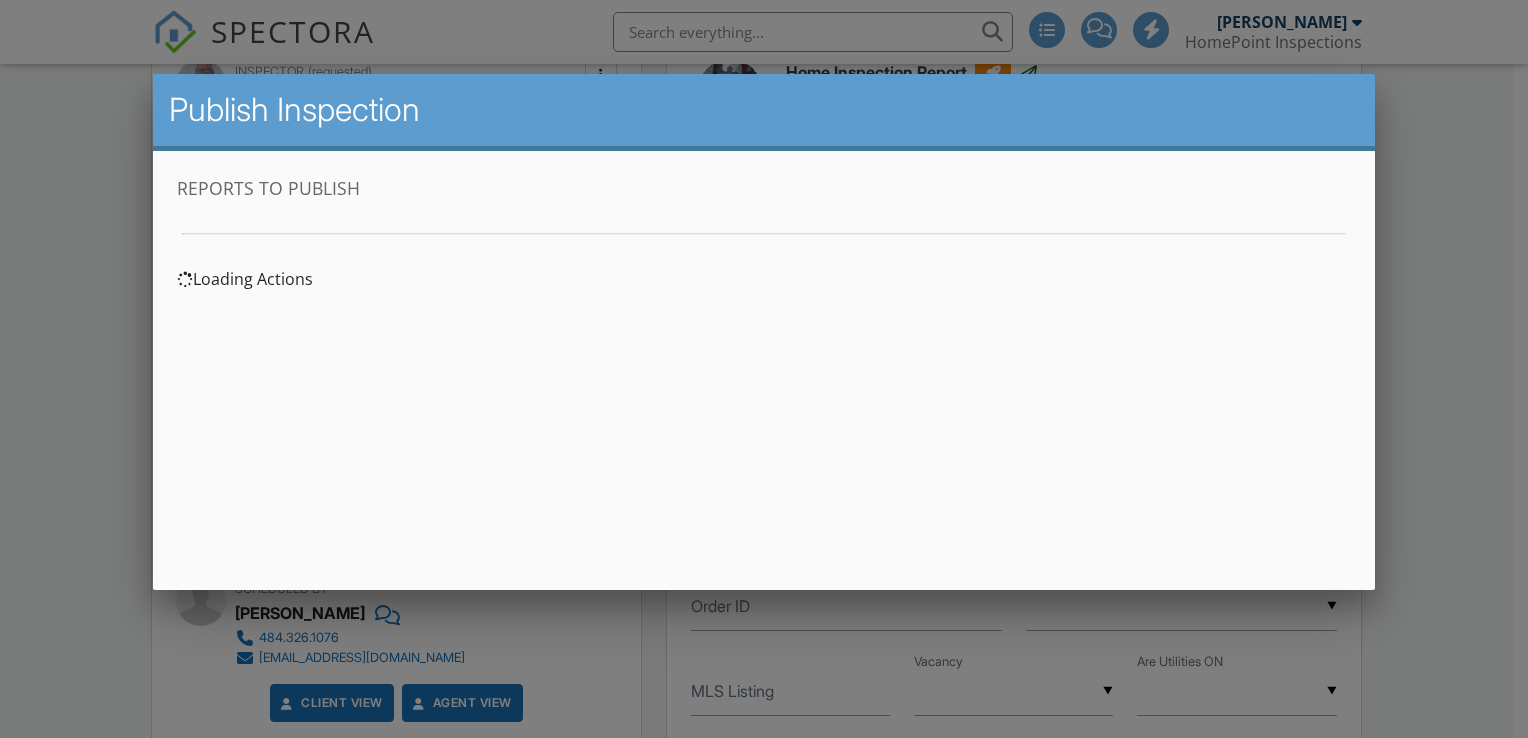 scroll, scrollTop: 0, scrollLeft: 0, axis: both 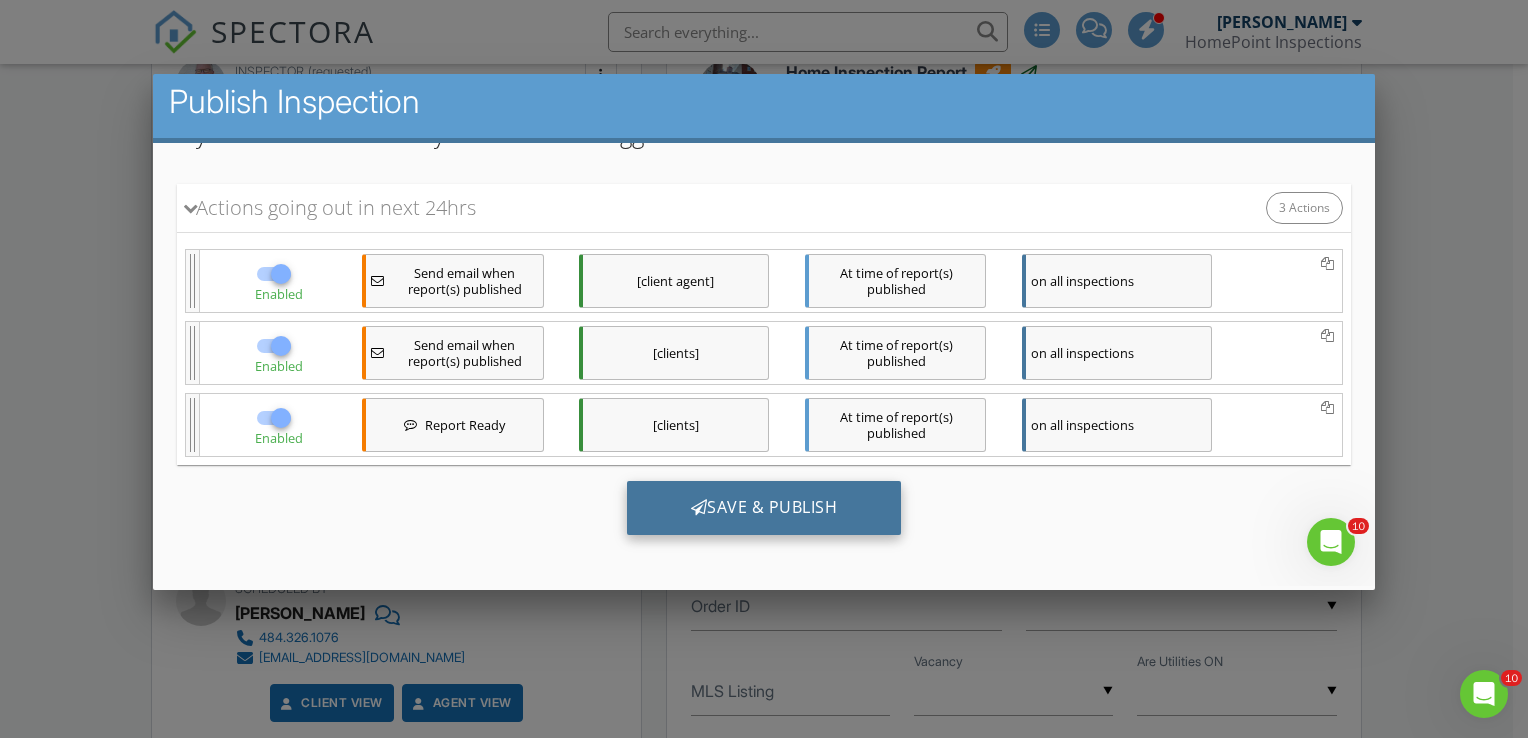 click at bounding box center (698, 506) 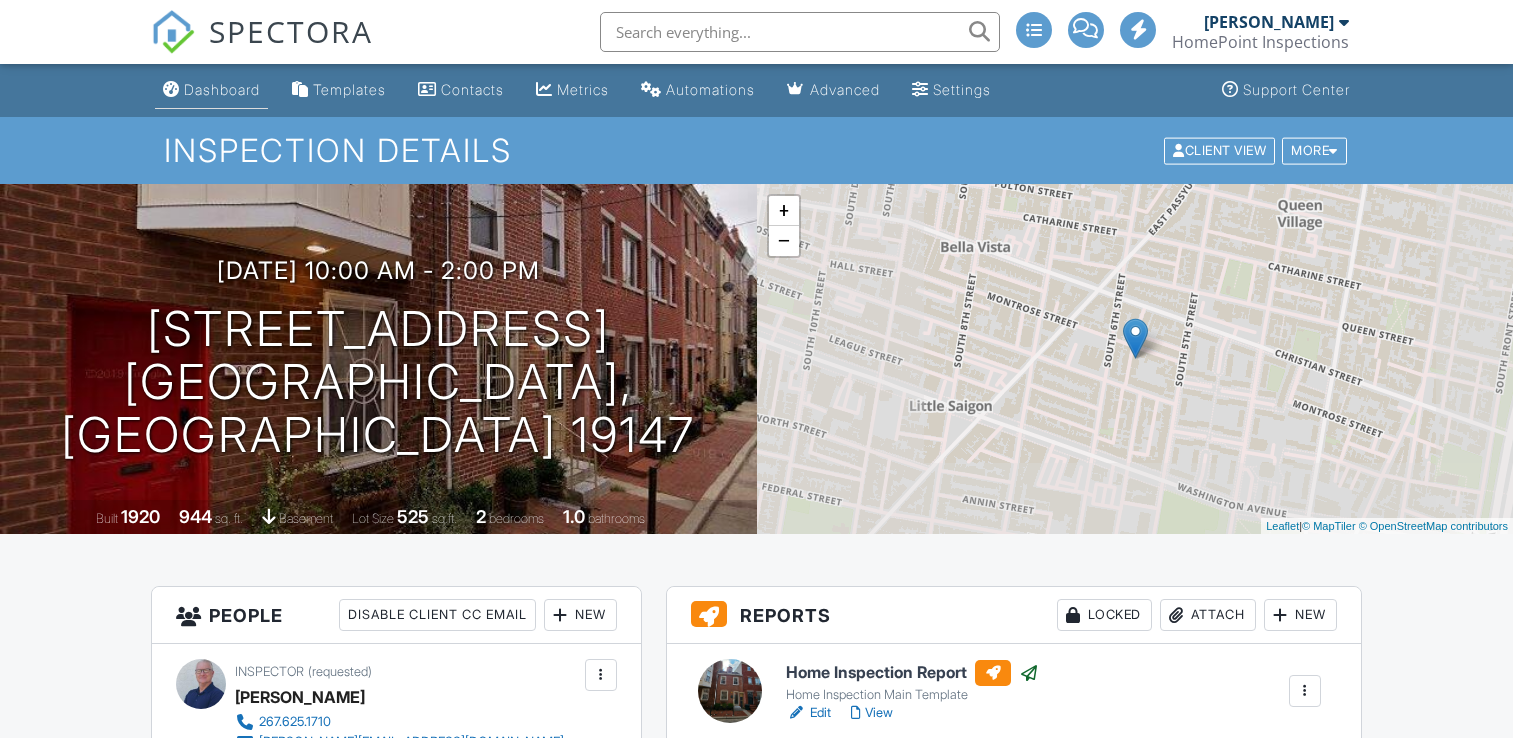 click on "Dashboard" at bounding box center [211, 90] 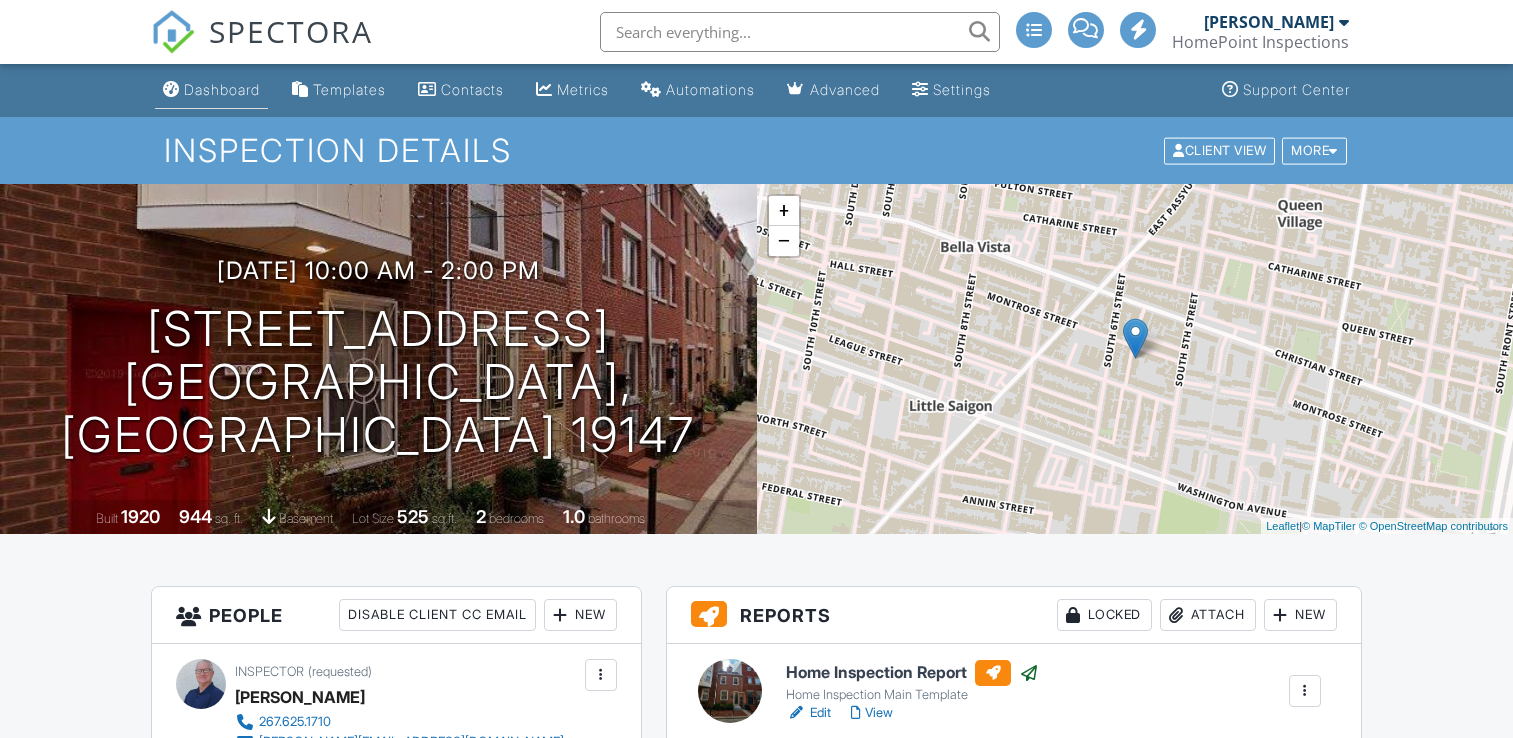 scroll, scrollTop: 0, scrollLeft: 0, axis: both 